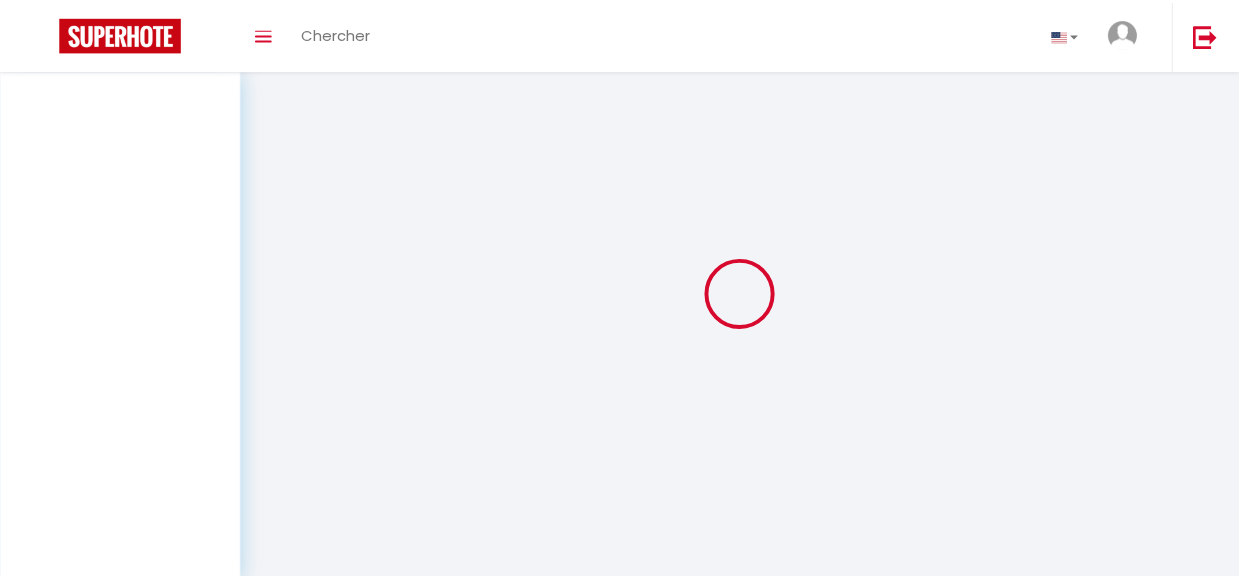 scroll, scrollTop: 0, scrollLeft: 0, axis: both 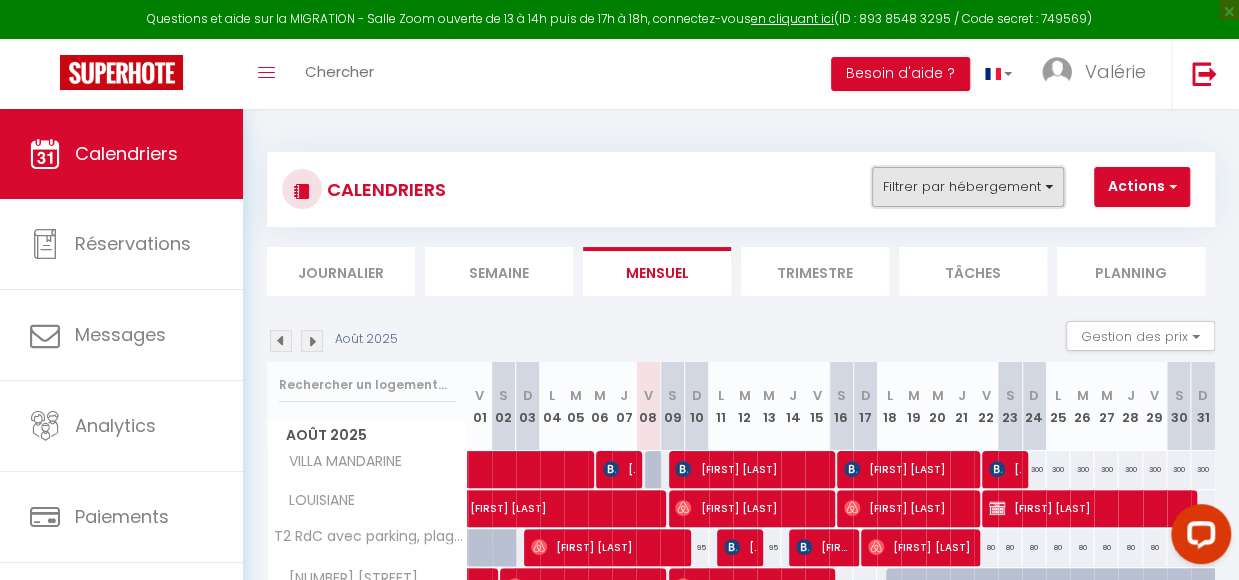 click on "Filtrer par hébergement" at bounding box center (968, 187) 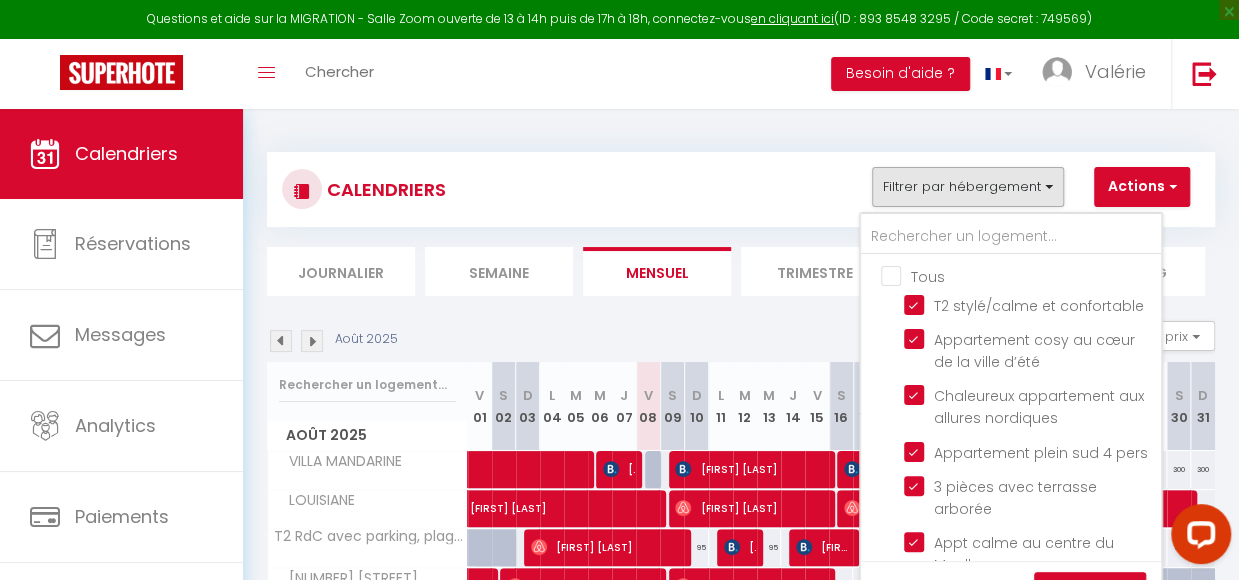 click on "Tous" at bounding box center (1031, 275) 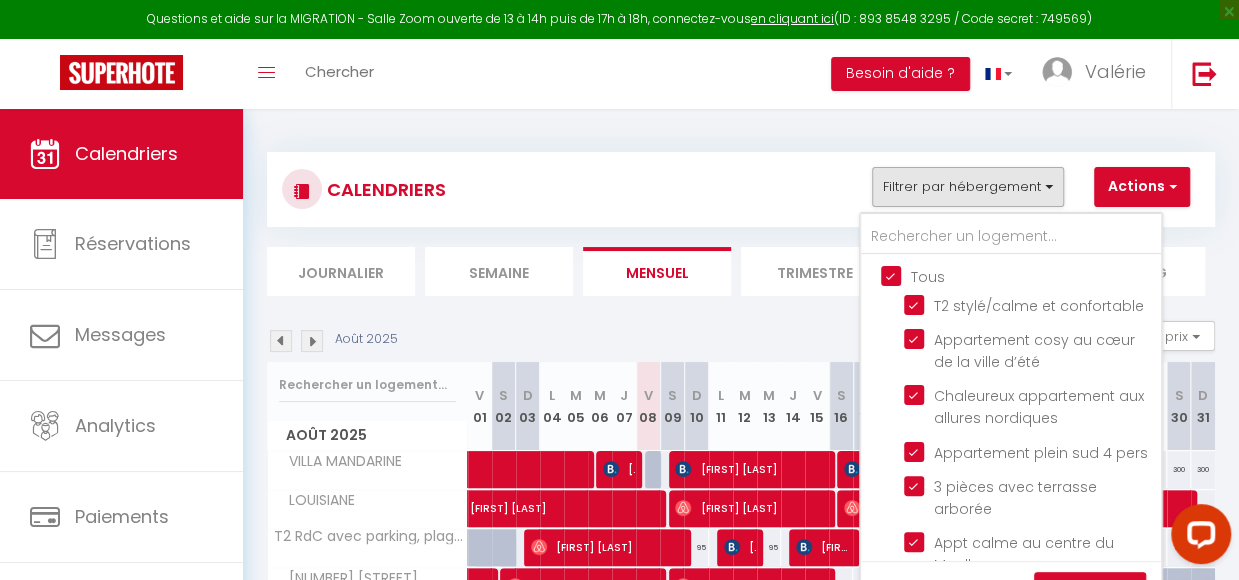 click on "Tous" at bounding box center [1031, 275] 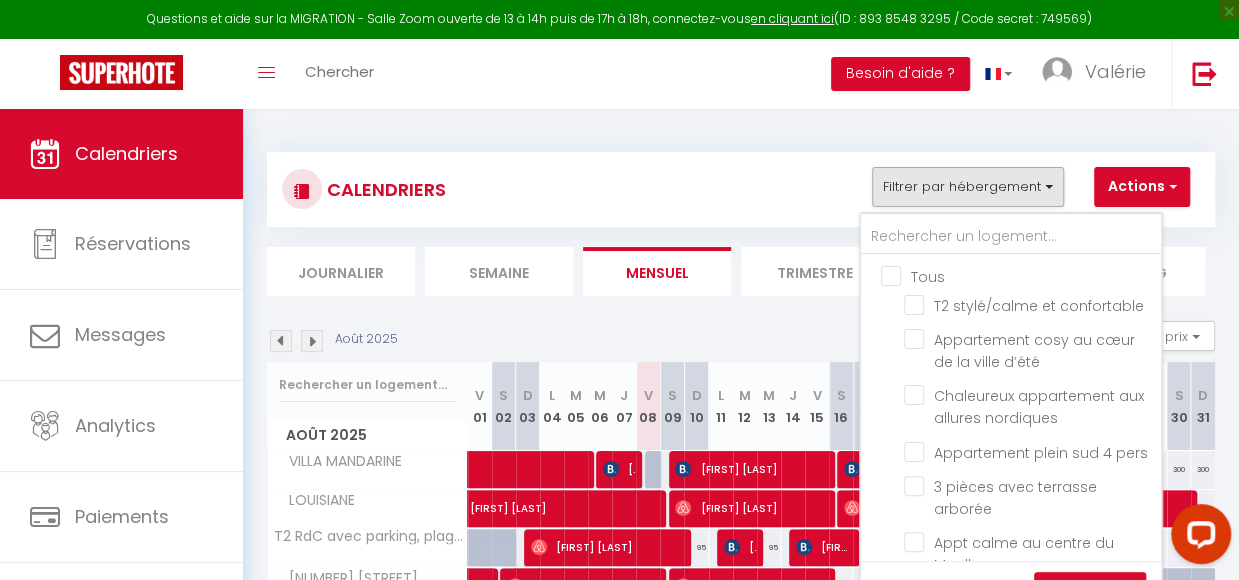 checkbox on "false" 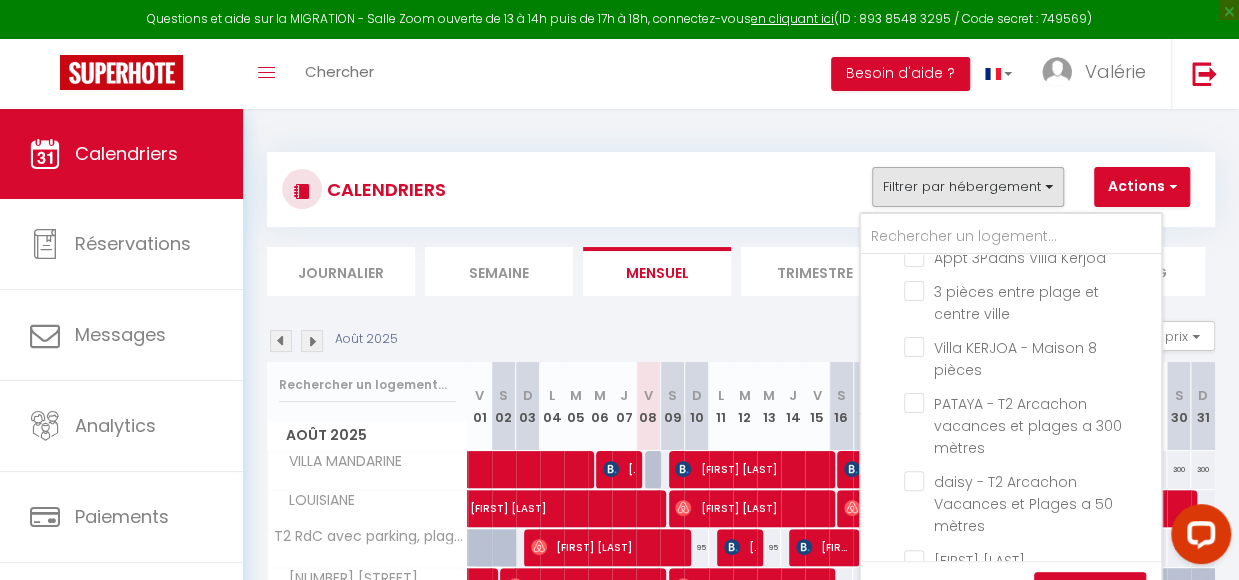 scroll, scrollTop: 543, scrollLeft: 0, axis: vertical 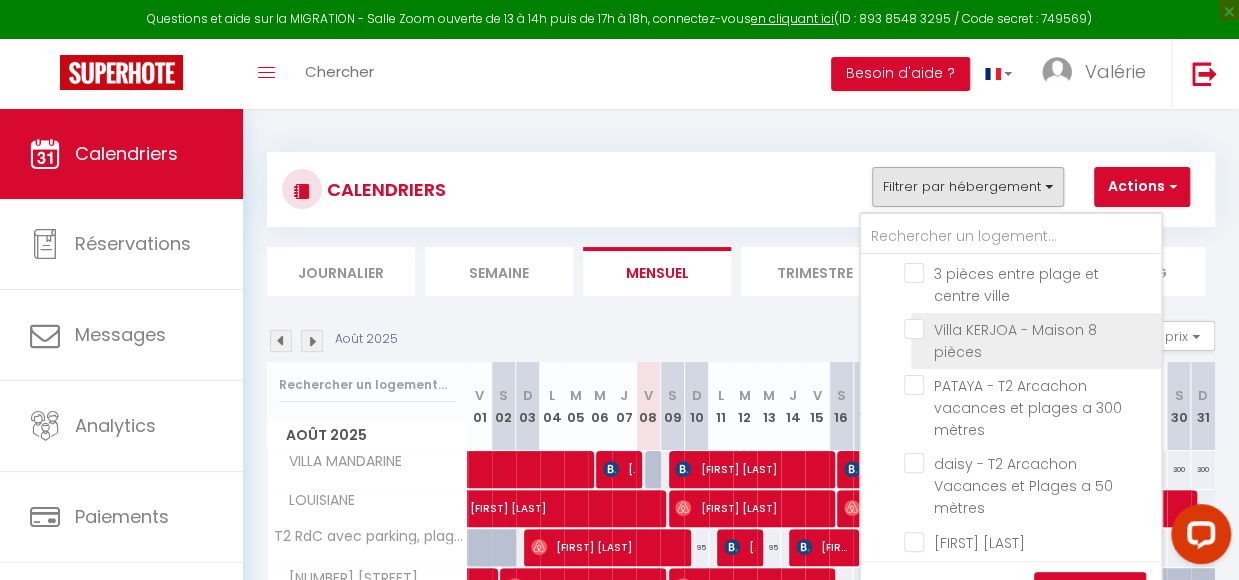 click on "Villa KERJOA - Maison 8 pièces" at bounding box center (1029, 329) 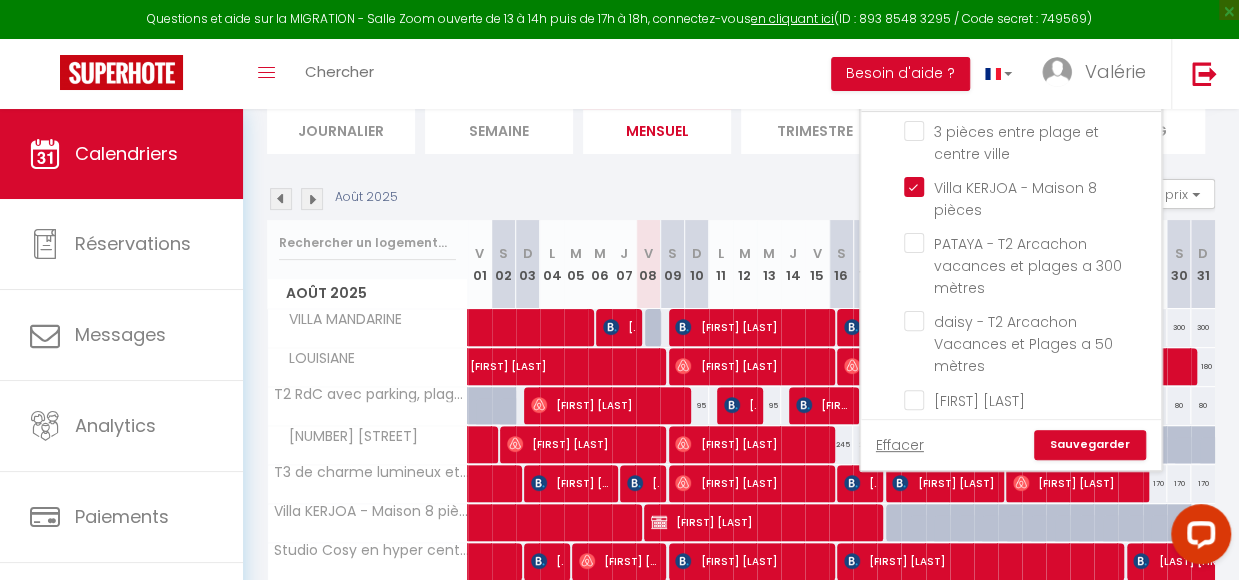 scroll, scrollTop: 154, scrollLeft: 0, axis: vertical 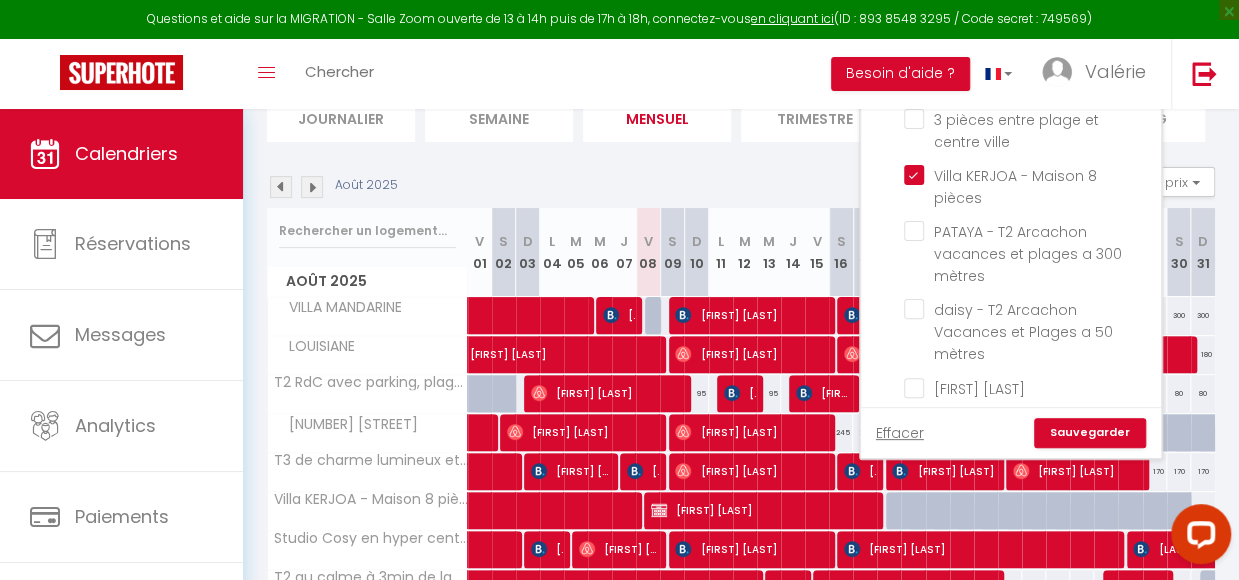 click on "Effacer   Sauvegarder" at bounding box center (1011, 432) 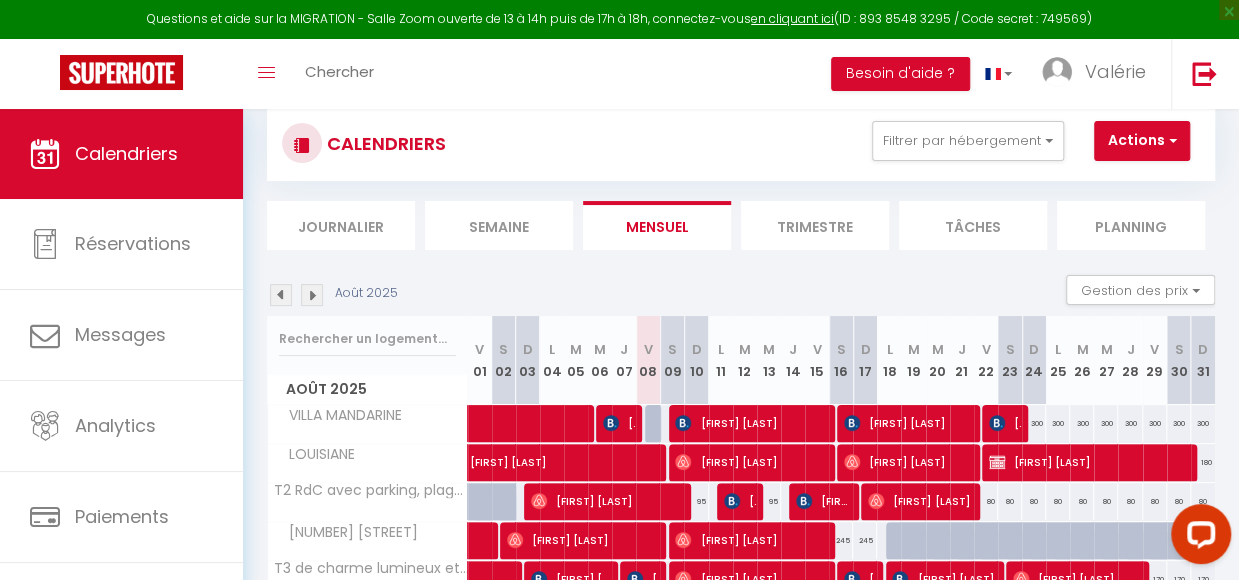 scroll, scrollTop: 46, scrollLeft: 0, axis: vertical 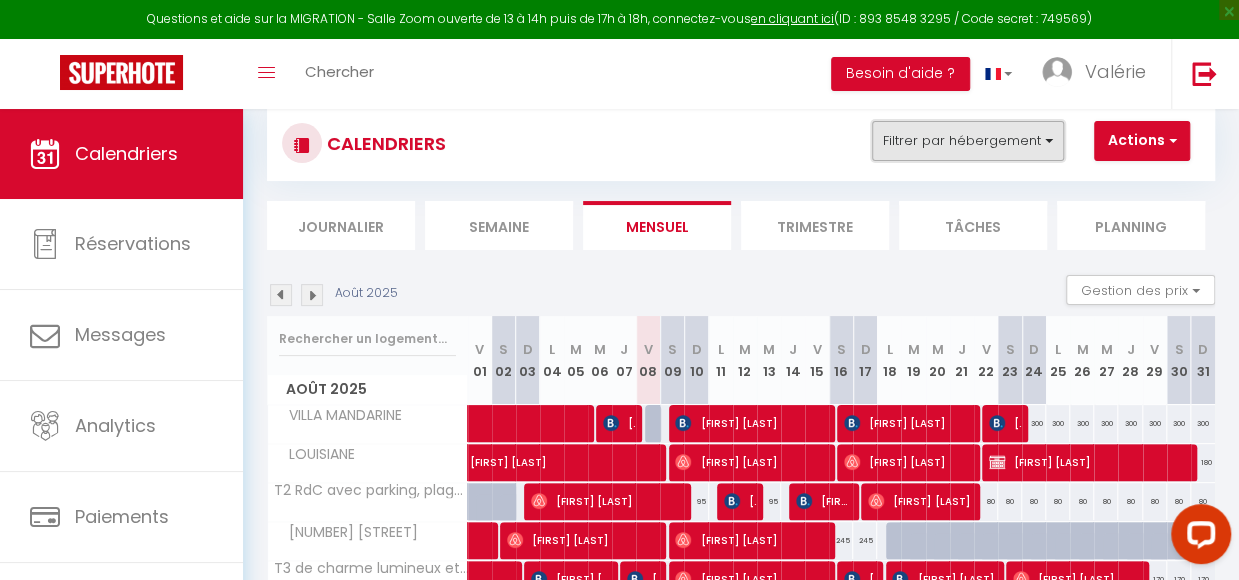 click on "Filtrer par hébergement" at bounding box center [968, 141] 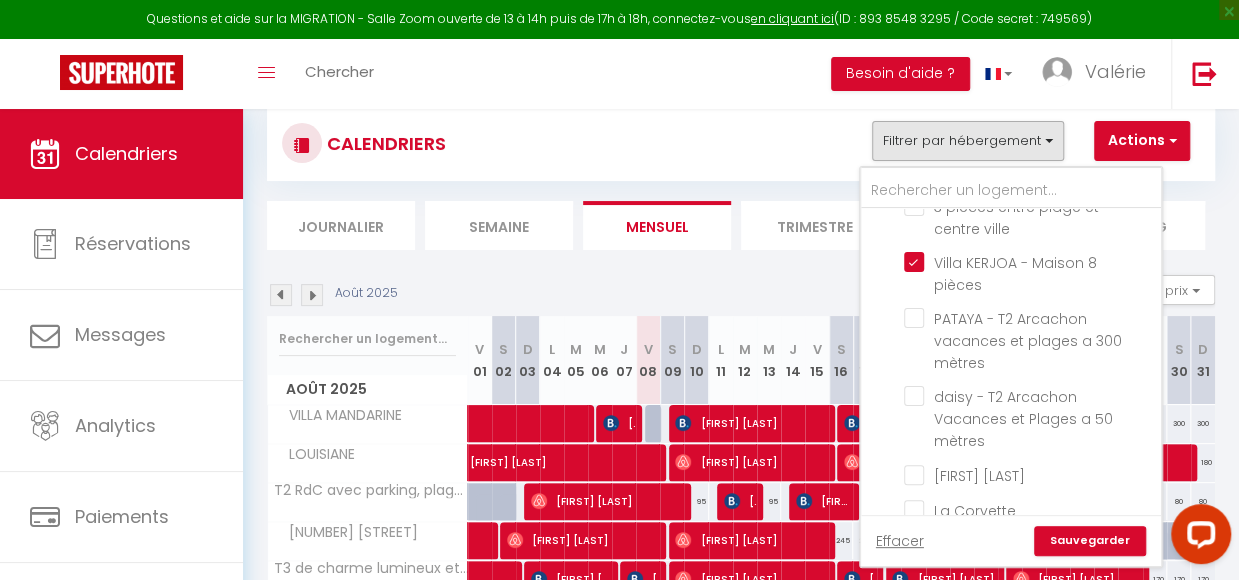 click on "Sauvegarder" at bounding box center [1090, 541] 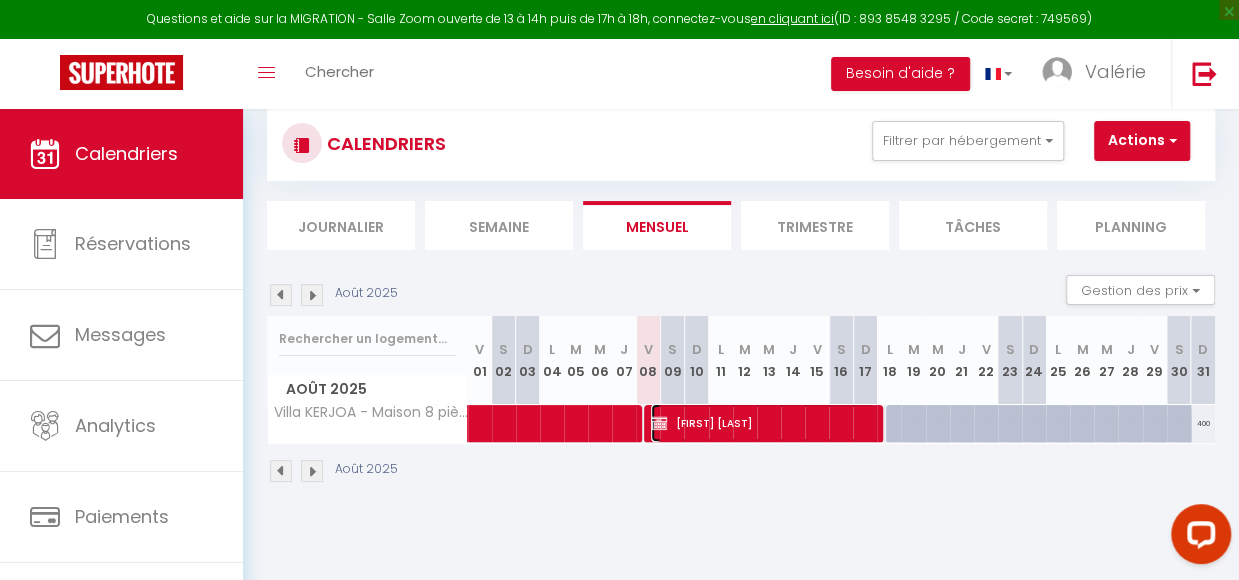 click on "[FIRST] [LAST]" at bounding box center [763, 423] 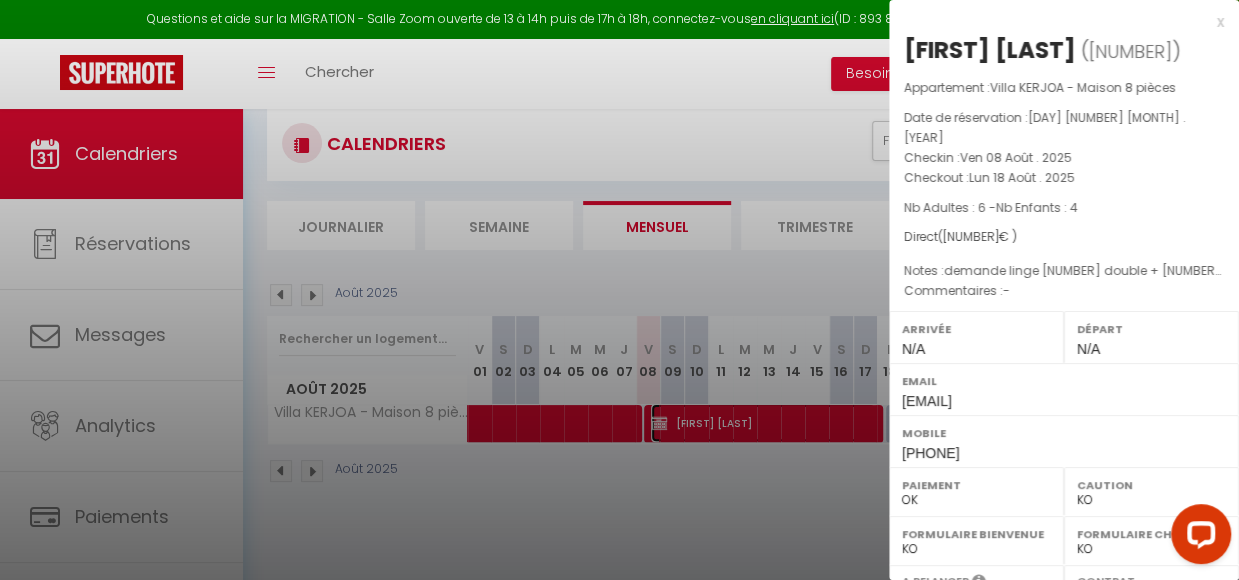 select on "[NUMBER]" 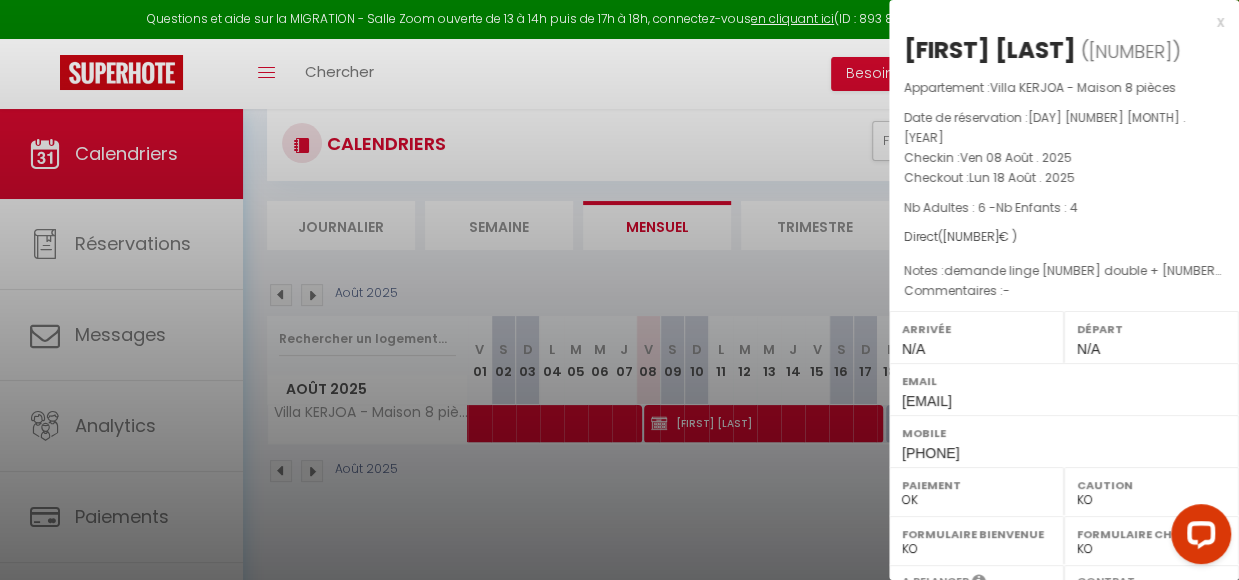 click at bounding box center [619, 290] 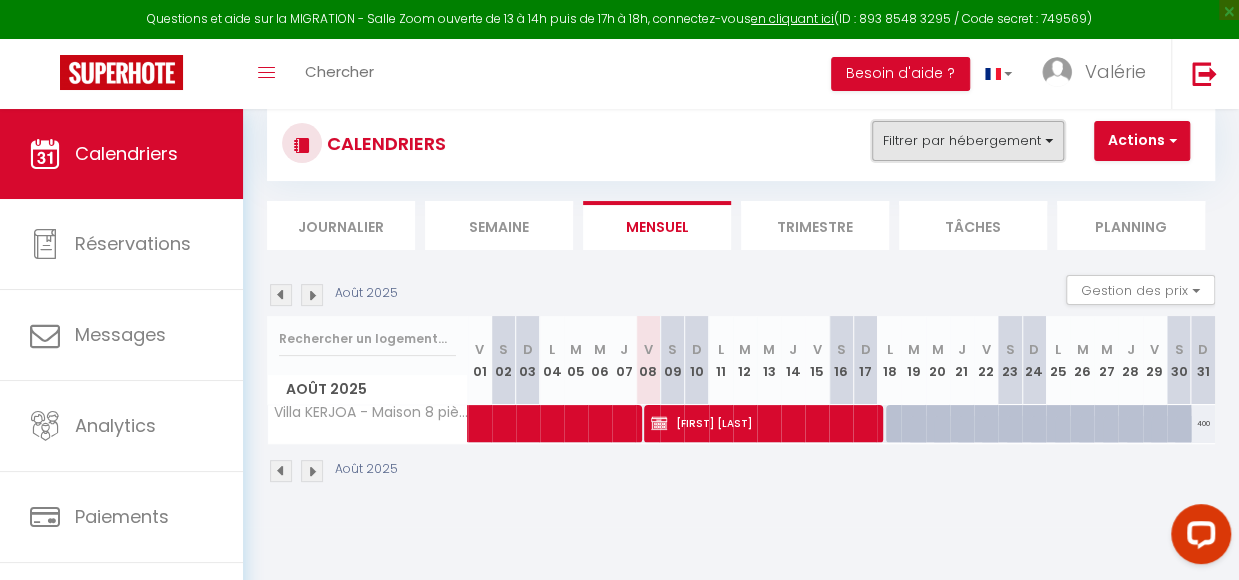 click on "Filtrer par hébergement" at bounding box center [968, 141] 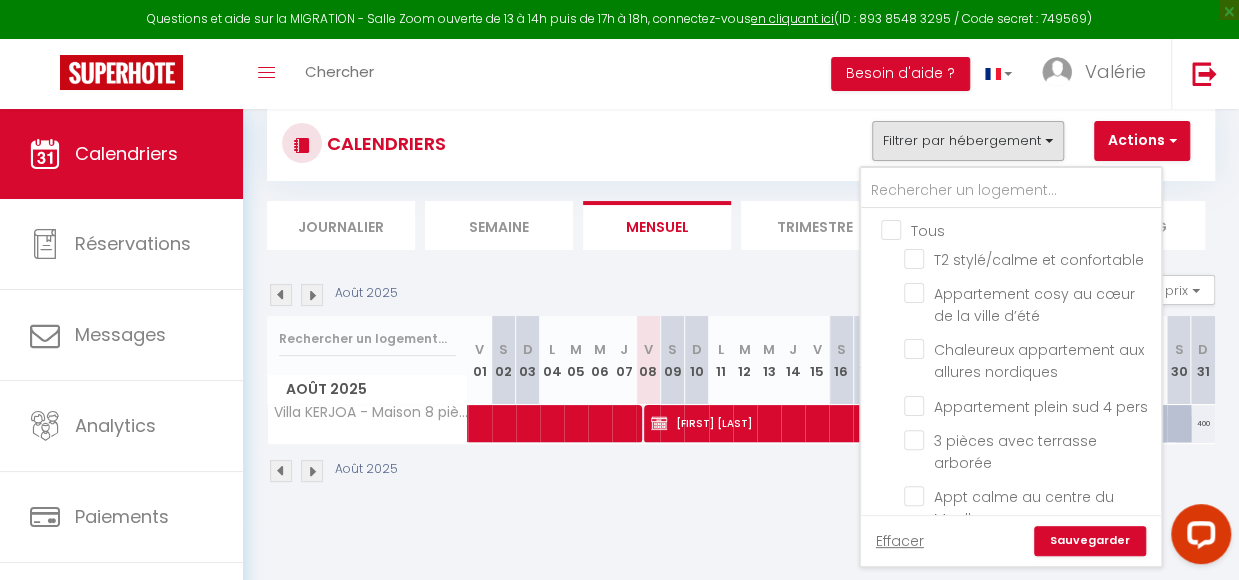 click on "Tous" at bounding box center [1031, 229] 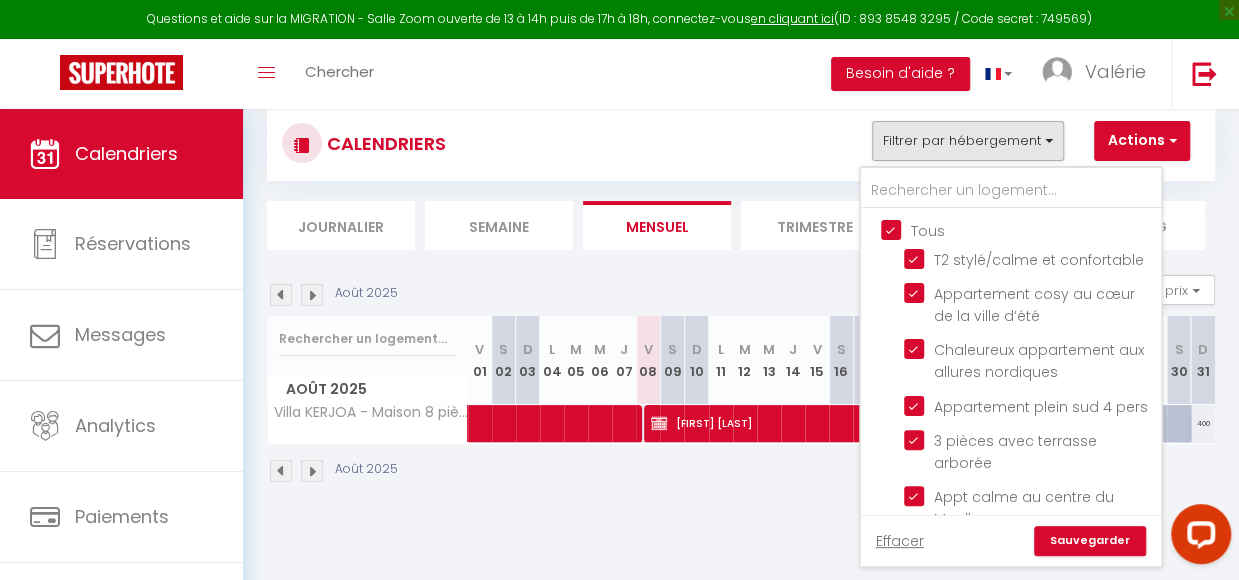 checkbox on "true" 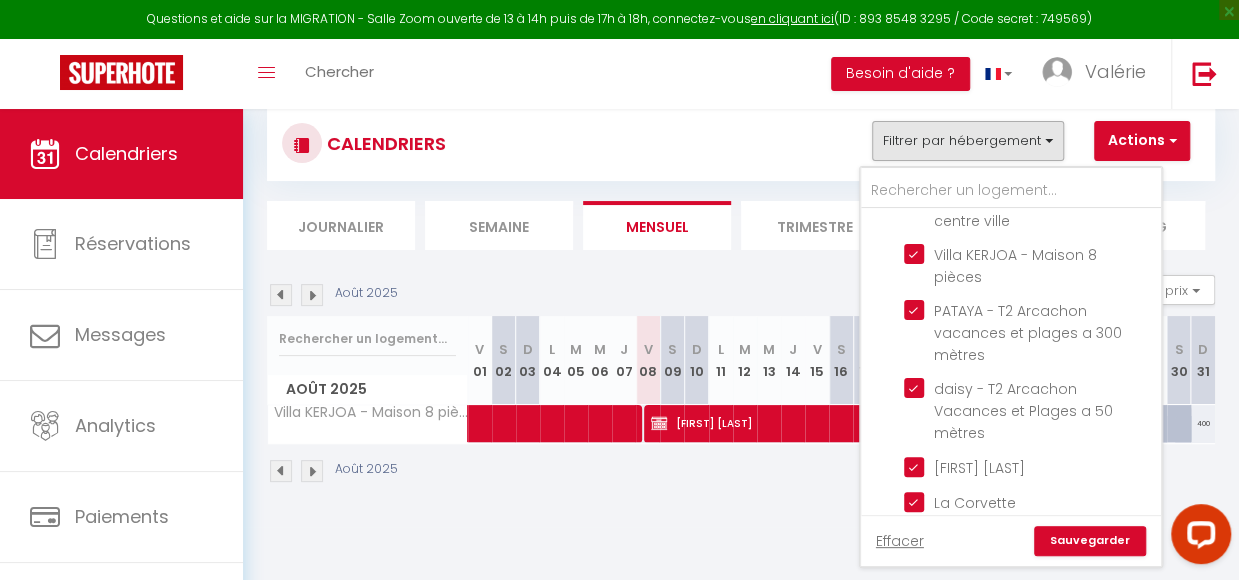 scroll, scrollTop: 844, scrollLeft: 0, axis: vertical 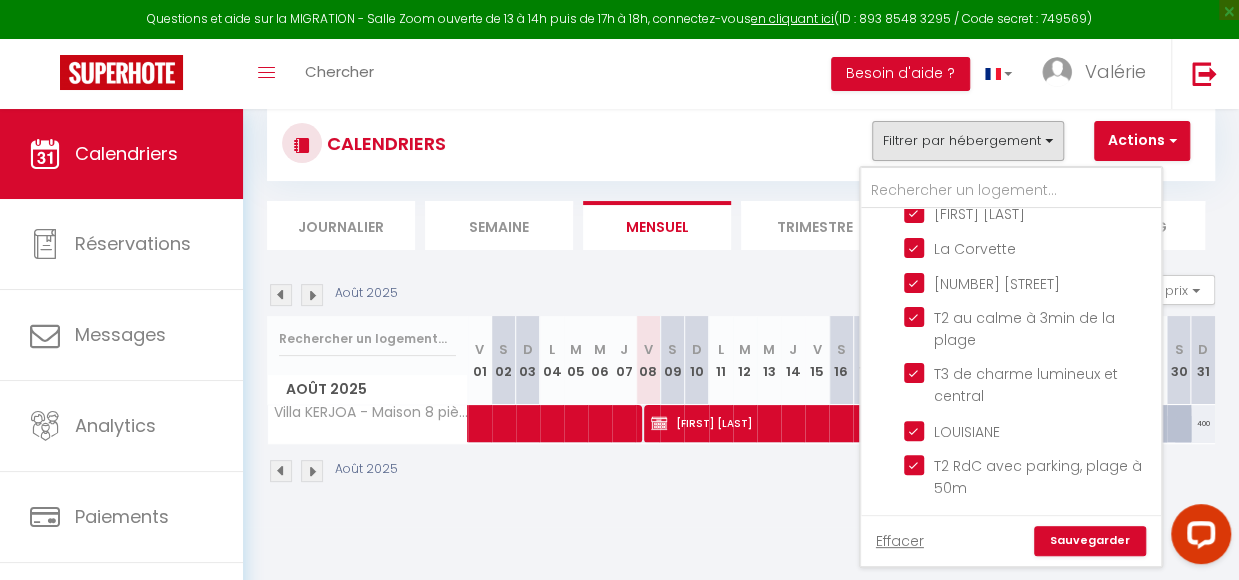 click on "Sauvegarder" at bounding box center (1090, 541) 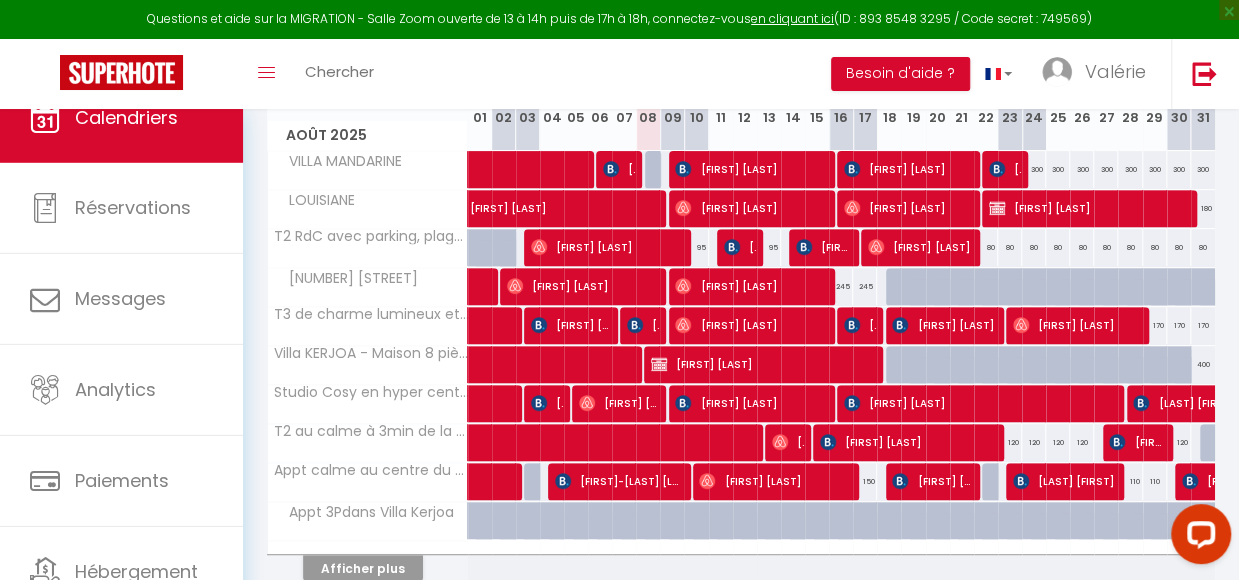 scroll, scrollTop: 356, scrollLeft: 0, axis: vertical 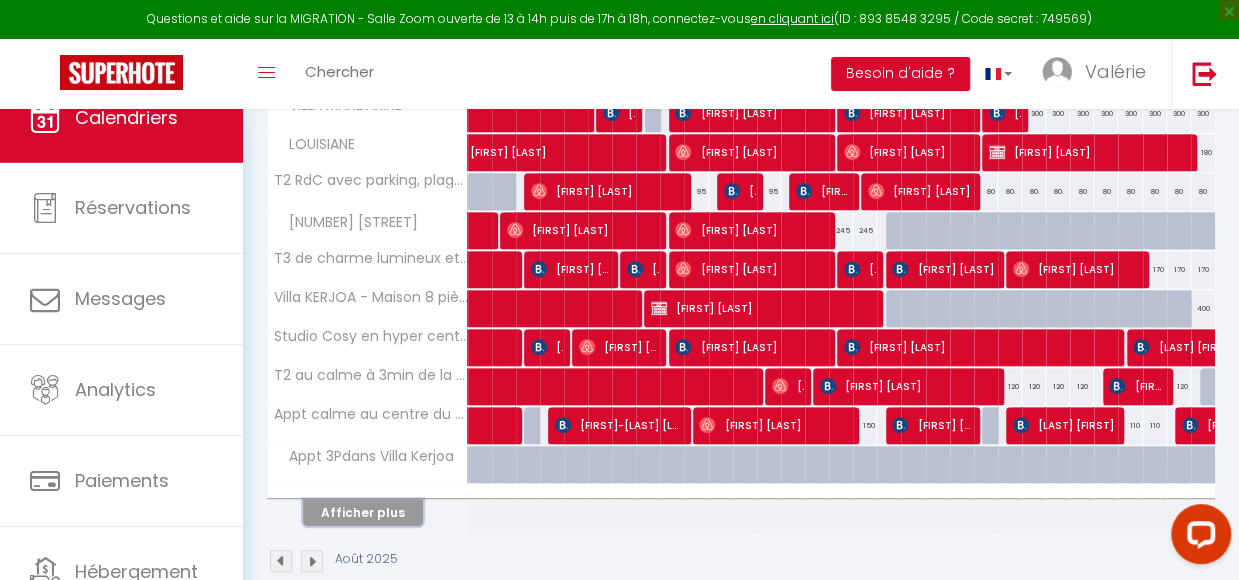 click on "Afficher plus" at bounding box center (363, 512) 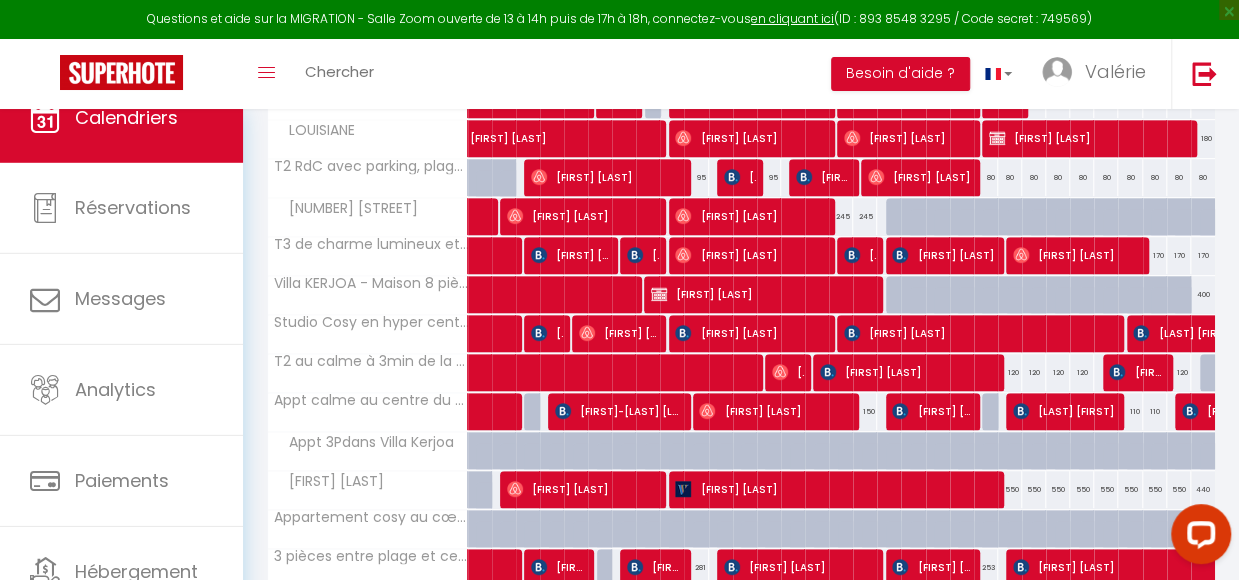 scroll, scrollTop: 372, scrollLeft: 0, axis: vertical 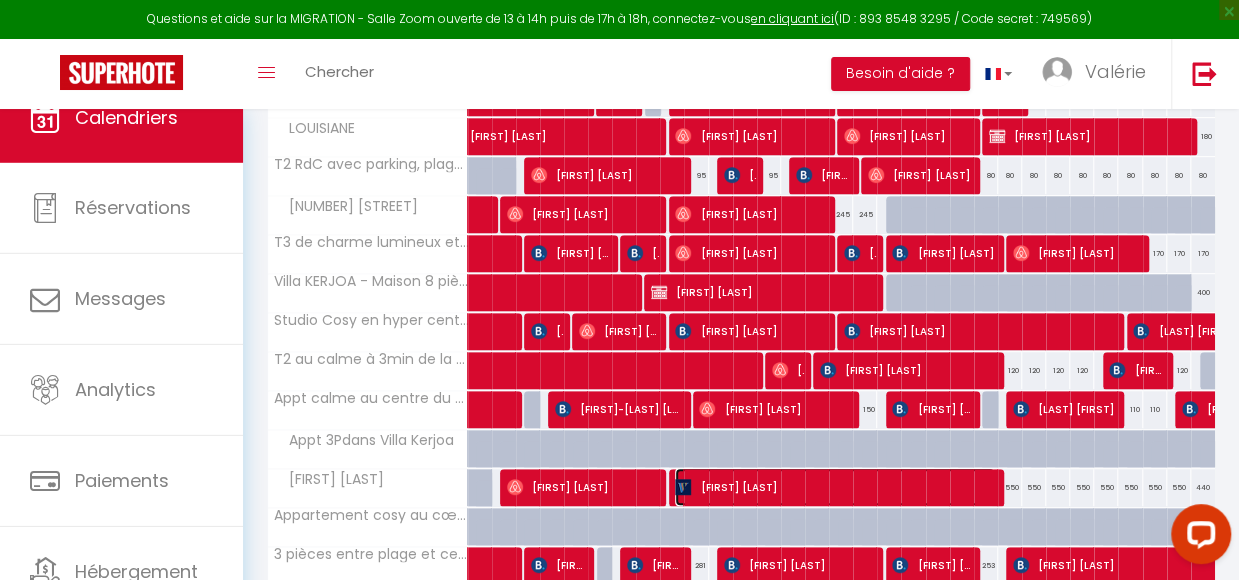 click on "[FIRST] [LAST]" at bounding box center [835, 487] 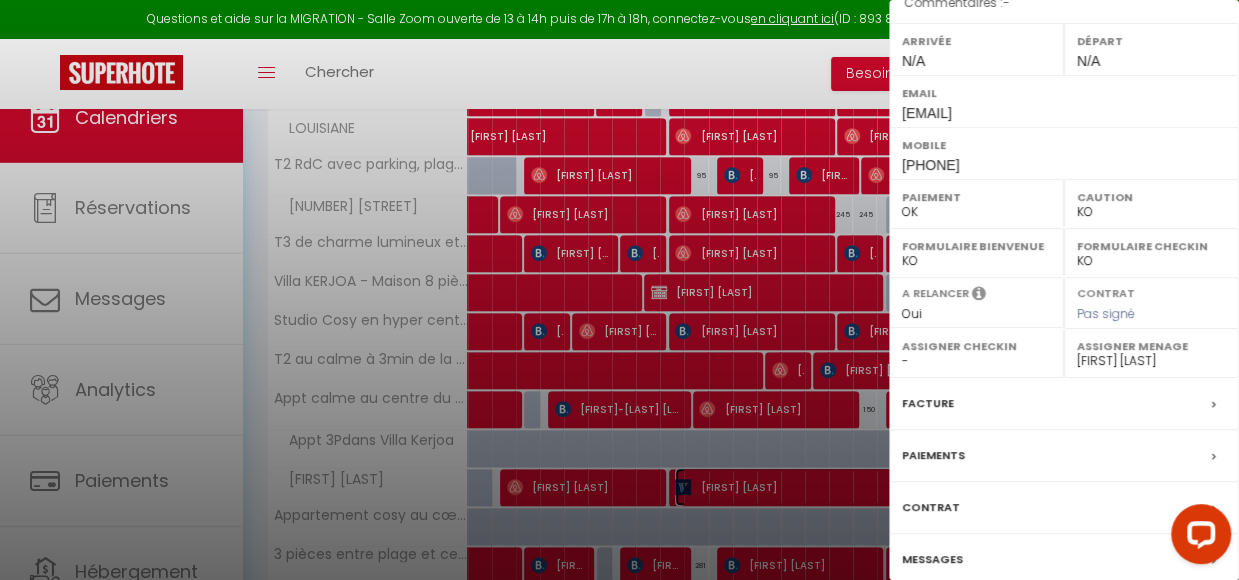 scroll, scrollTop: 0, scrollLeft: 0, axis: both 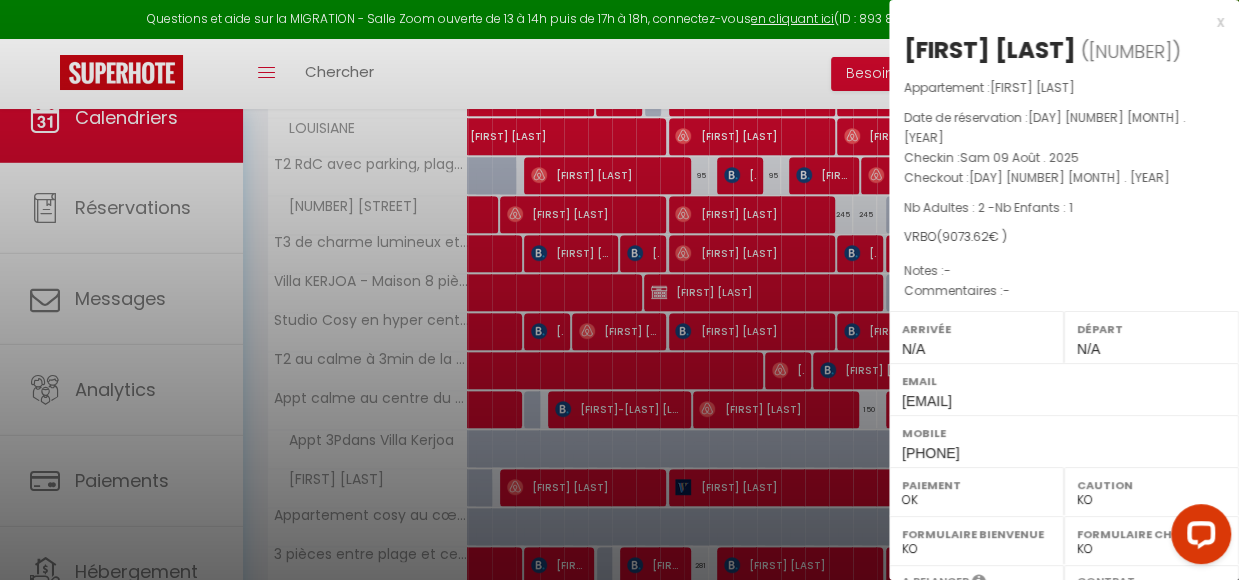click at bounding box center [619, 290] 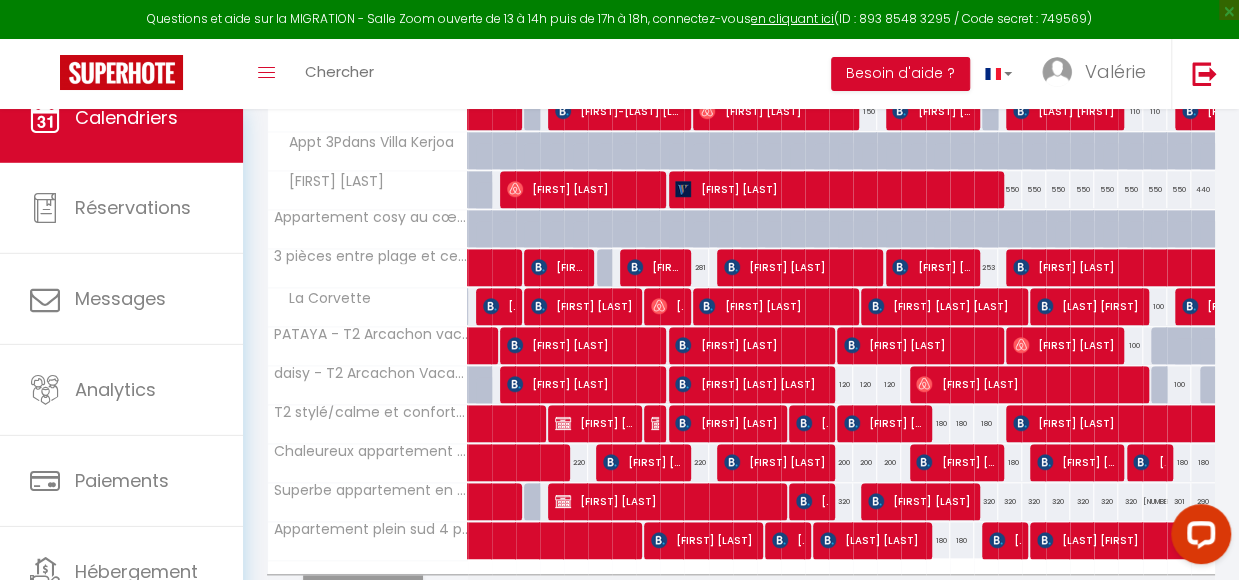scroll, scrollTop: 794, scrollLeft: 0, axis: vertical 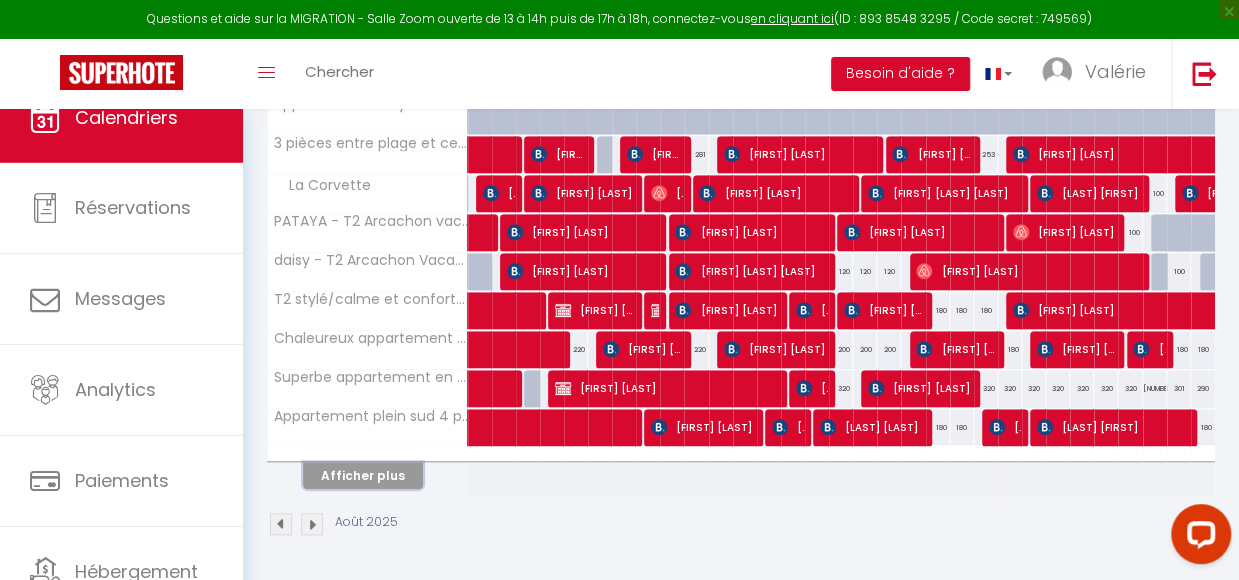 click on "Afficher plus" at bounding box center (363, 475) 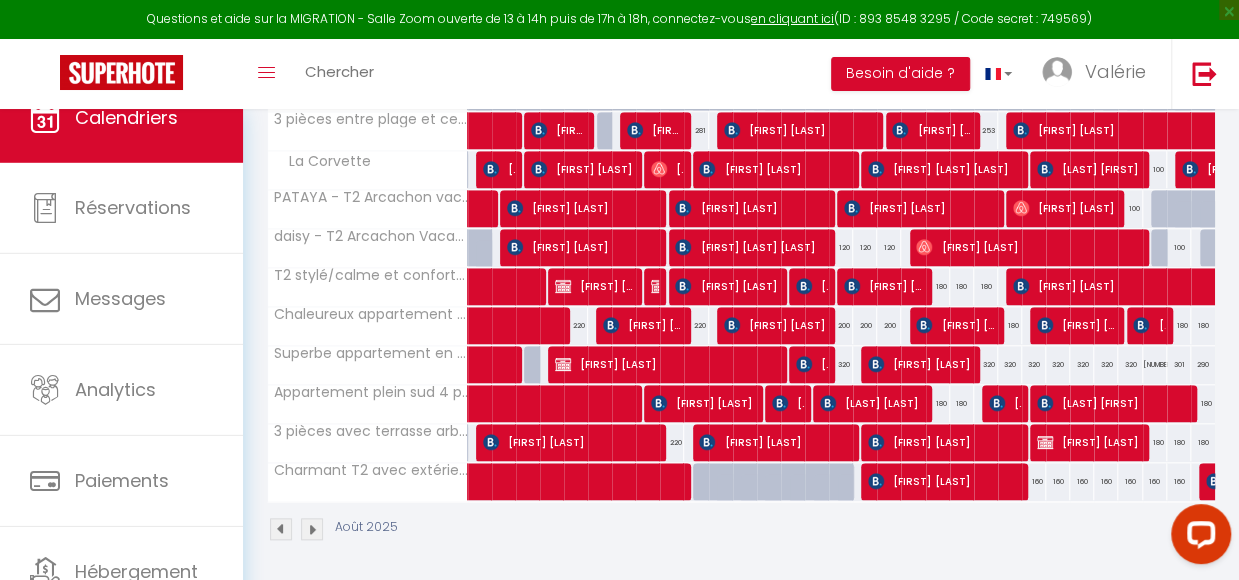 scroll, scrollTop: 808, scrollLeft: 0, axis: vertical 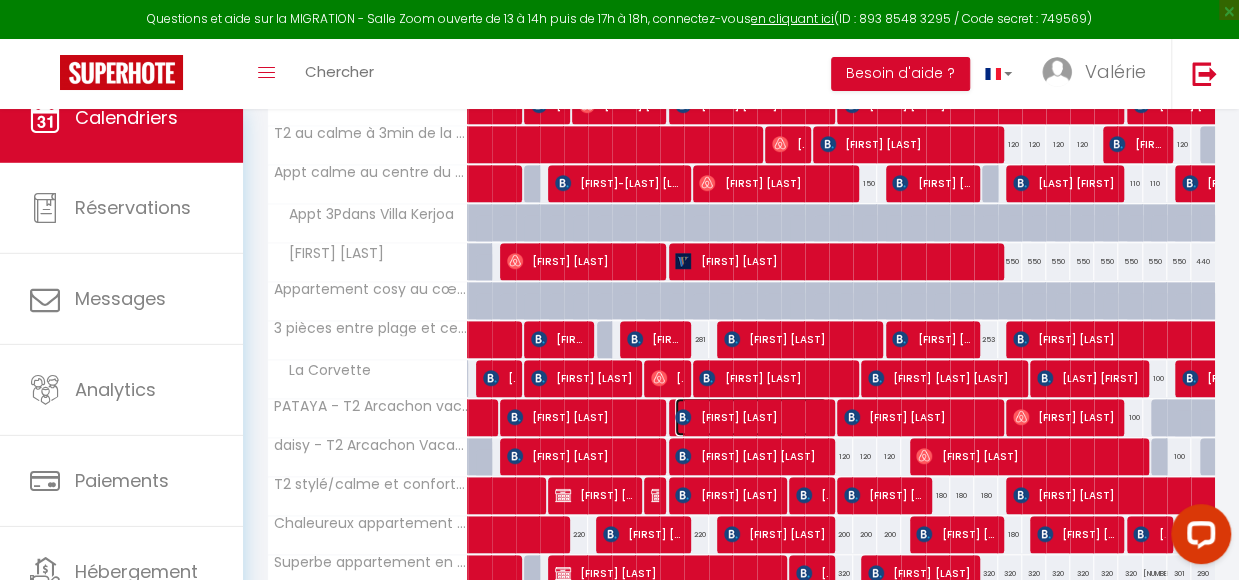 click on "[FIRST] [LAST]" at bounding box center [751, 417] 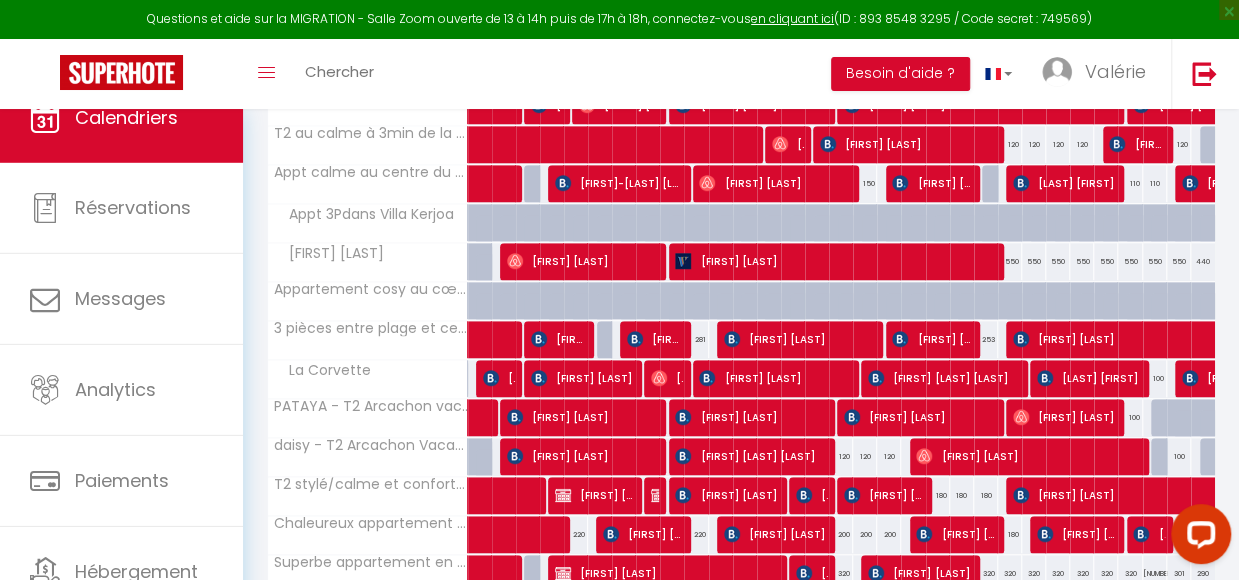 click at bounding box center (0, 0) 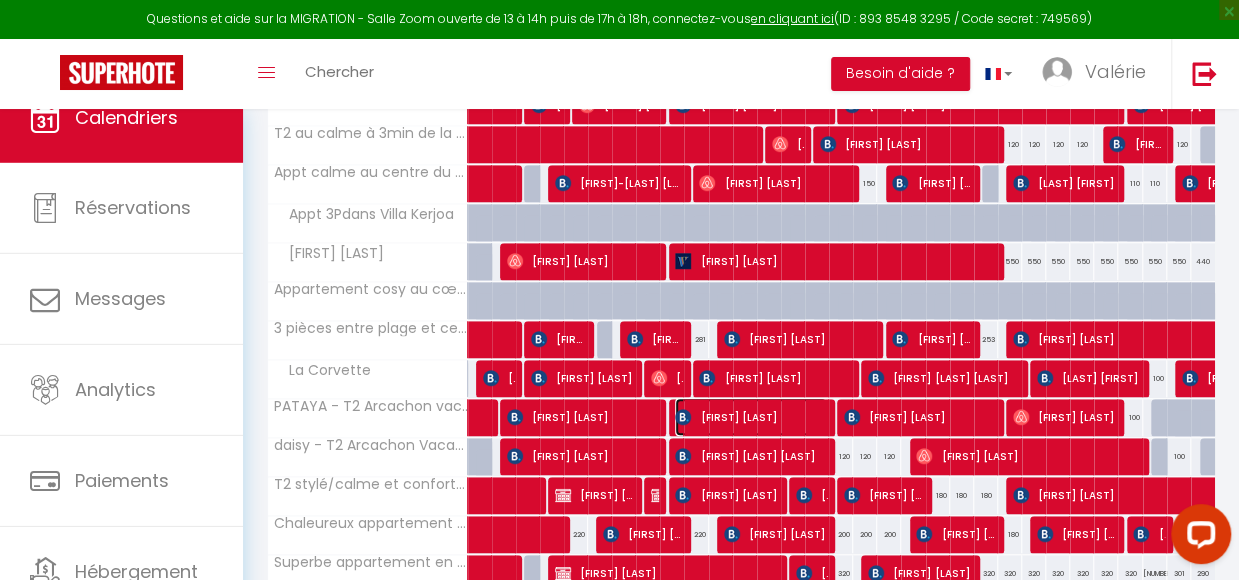 click on "[FIRST] [LAST]" at bounding box center [751, 417] 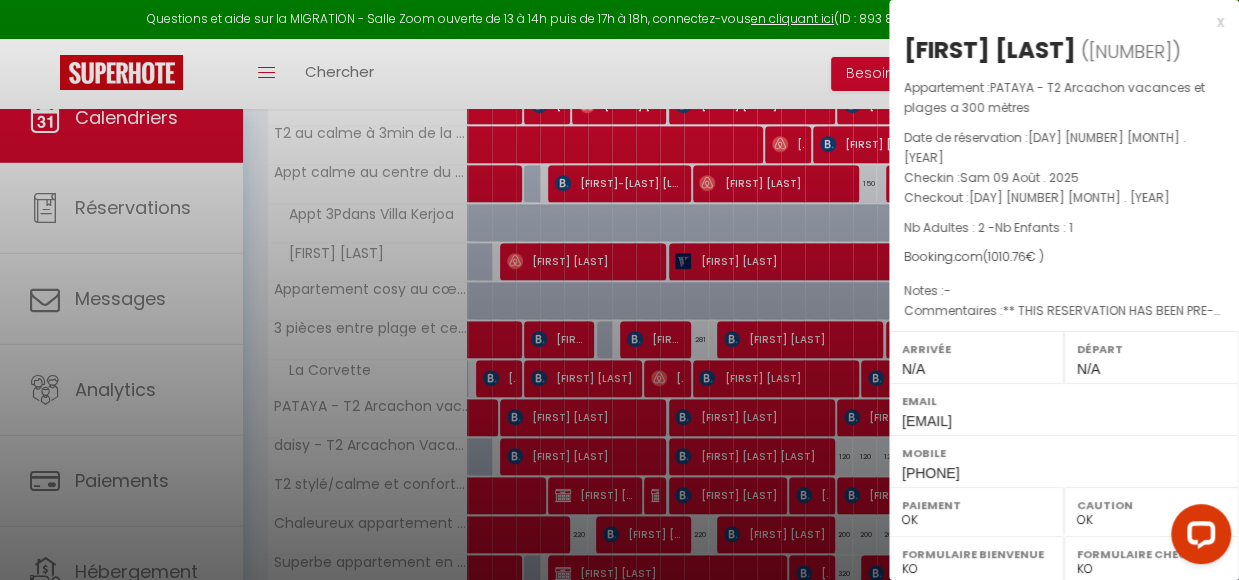 click on "x" at bounding box center (1056, 22) 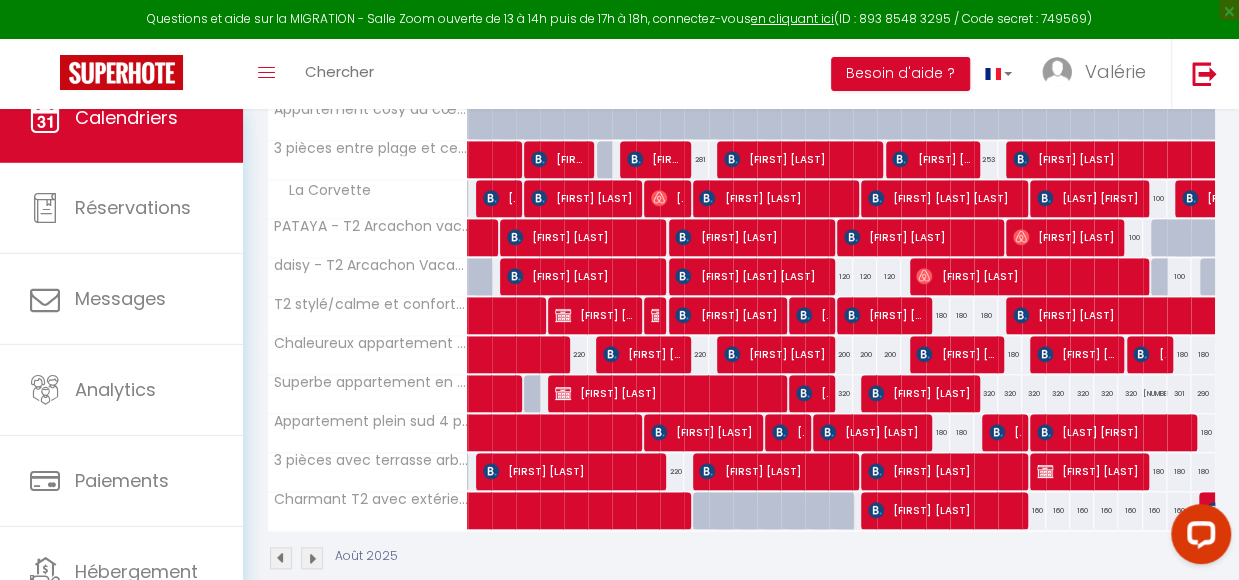 scroll, scrollTop: 780, scrollLeft: 0, axis: vertical 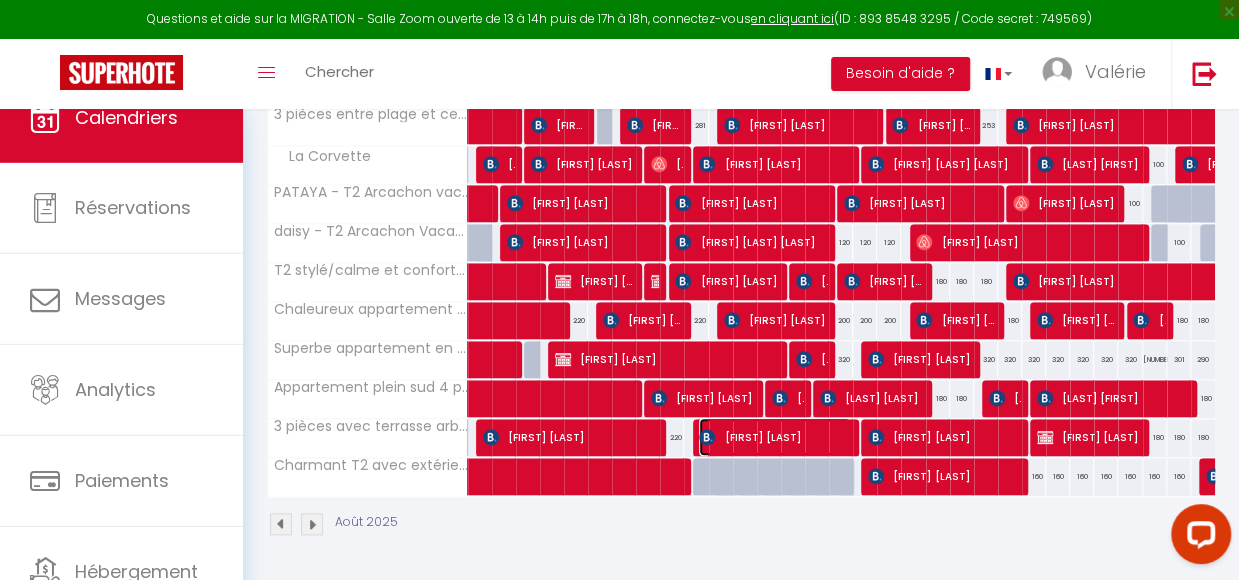click at bounding box center [707, 437] 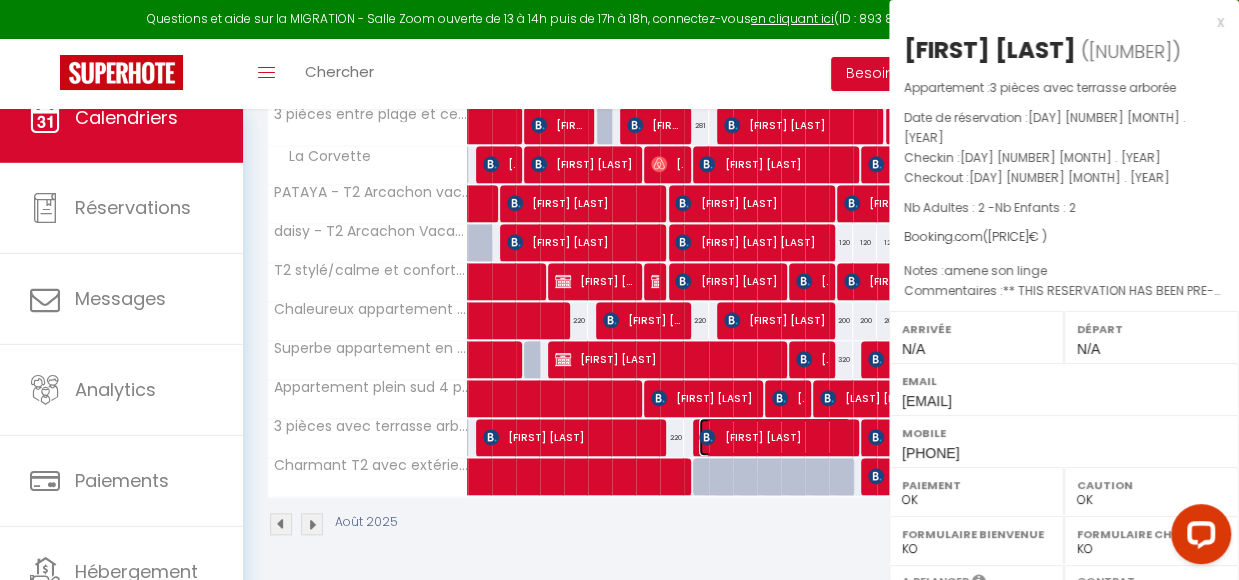 select on "[NUMBER]" 